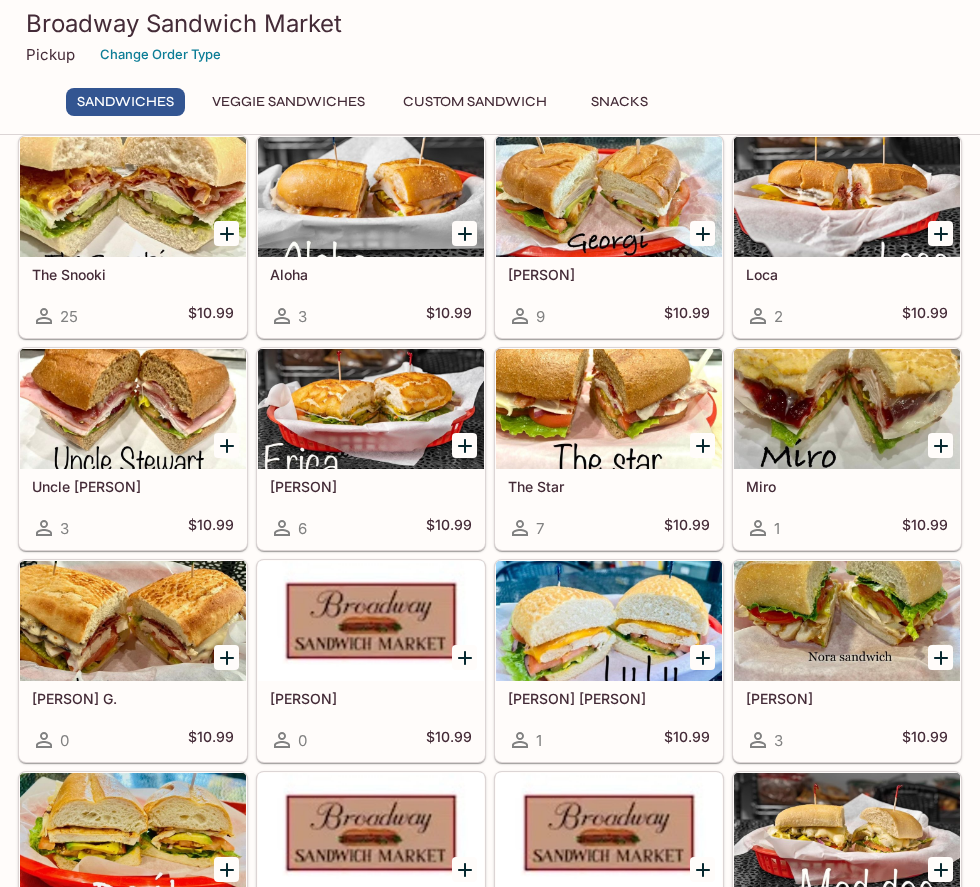 scroll, scrollTop: 0, scrollLeft: 0, axis: both 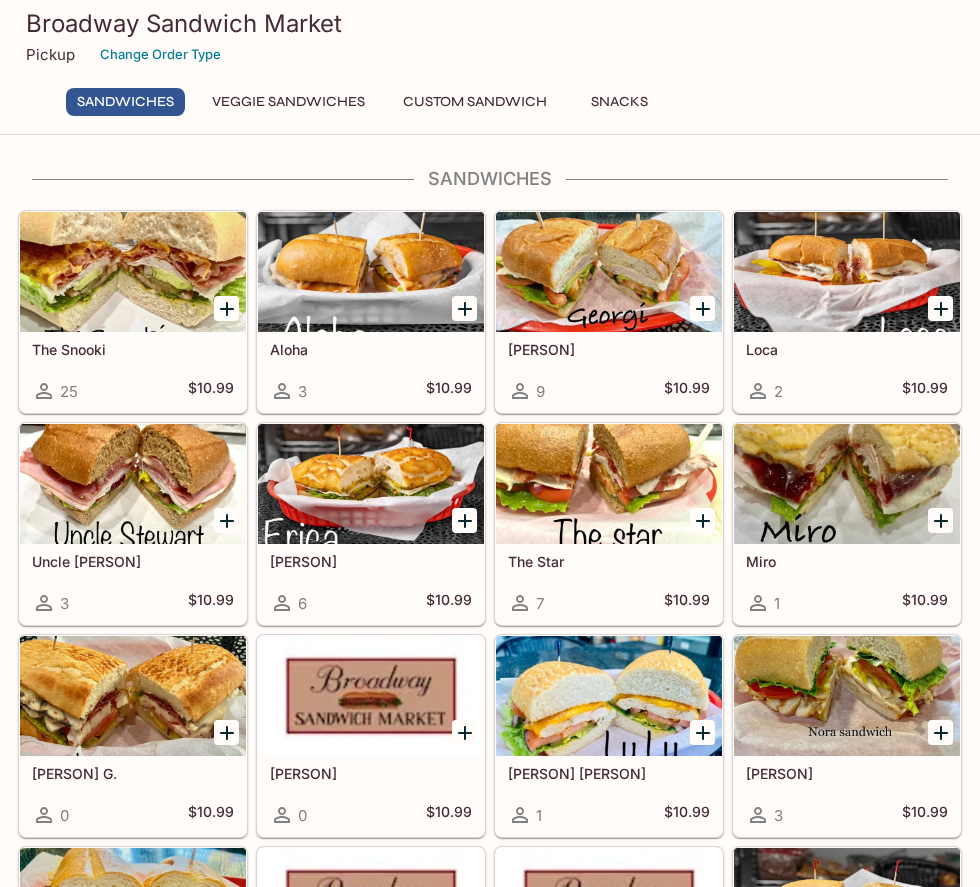 click on "Robert G. 0 $10.99" at bounding box center (133, 736) 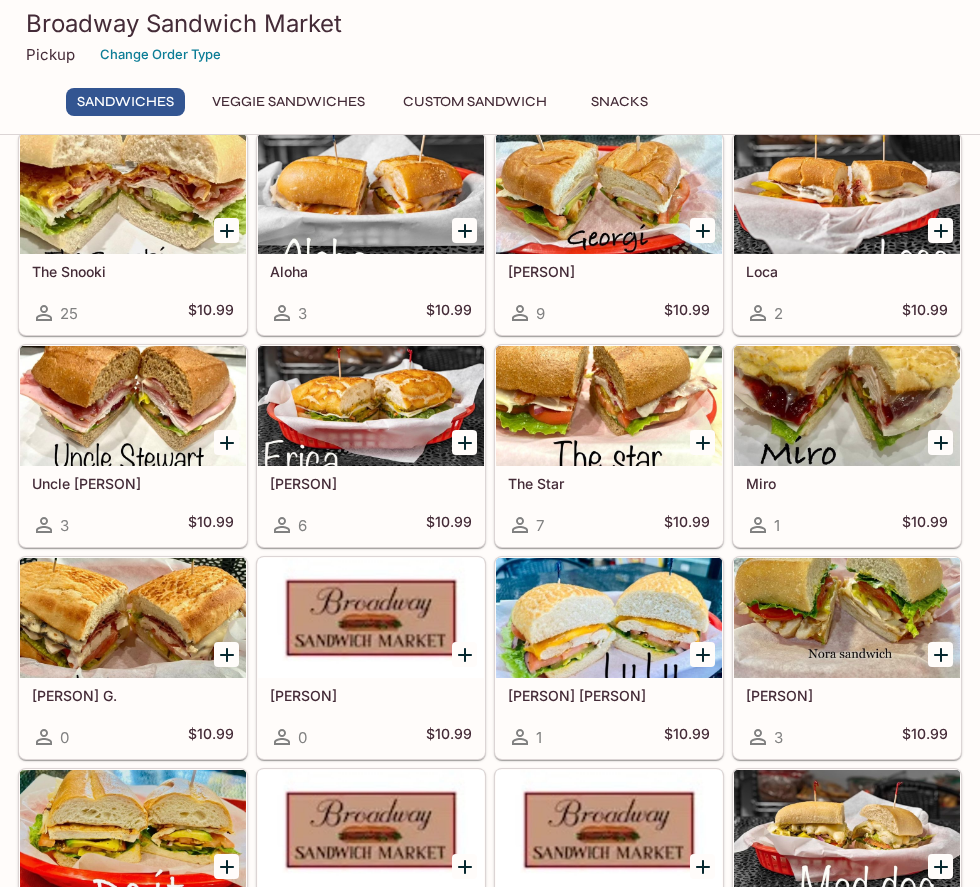 scroll, scrollTop: 69, scrollLeft: 0, axis: vertical 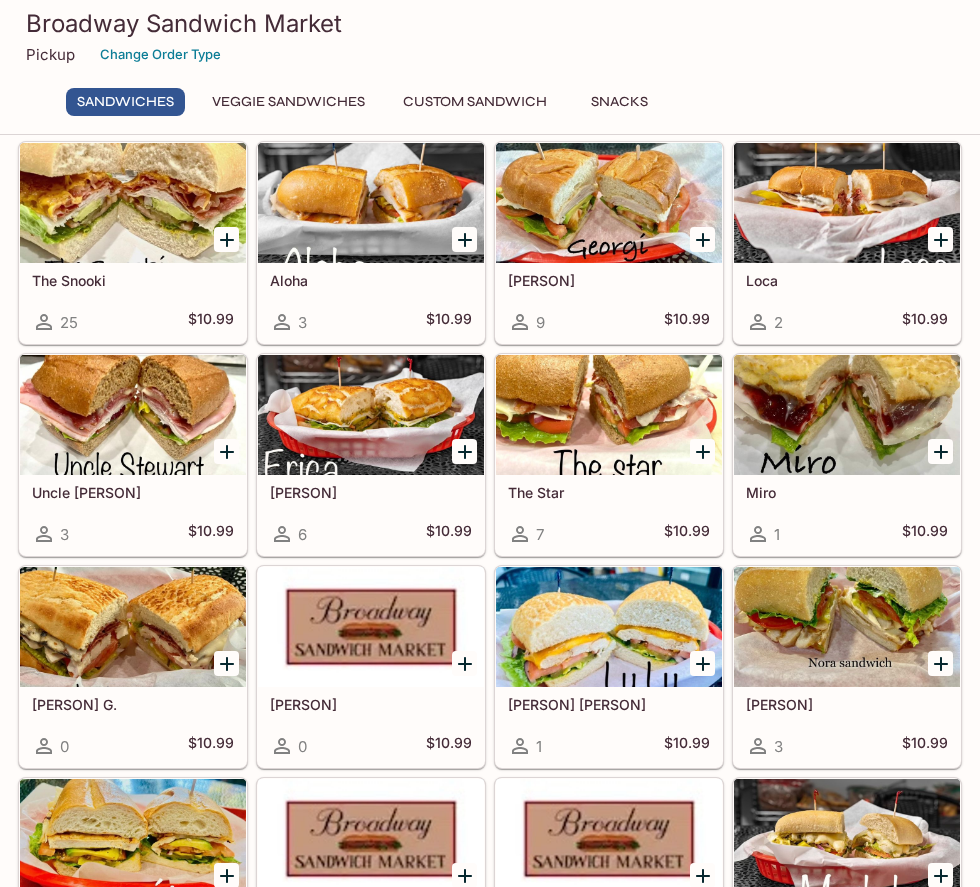click at bounding box center (371, 415) 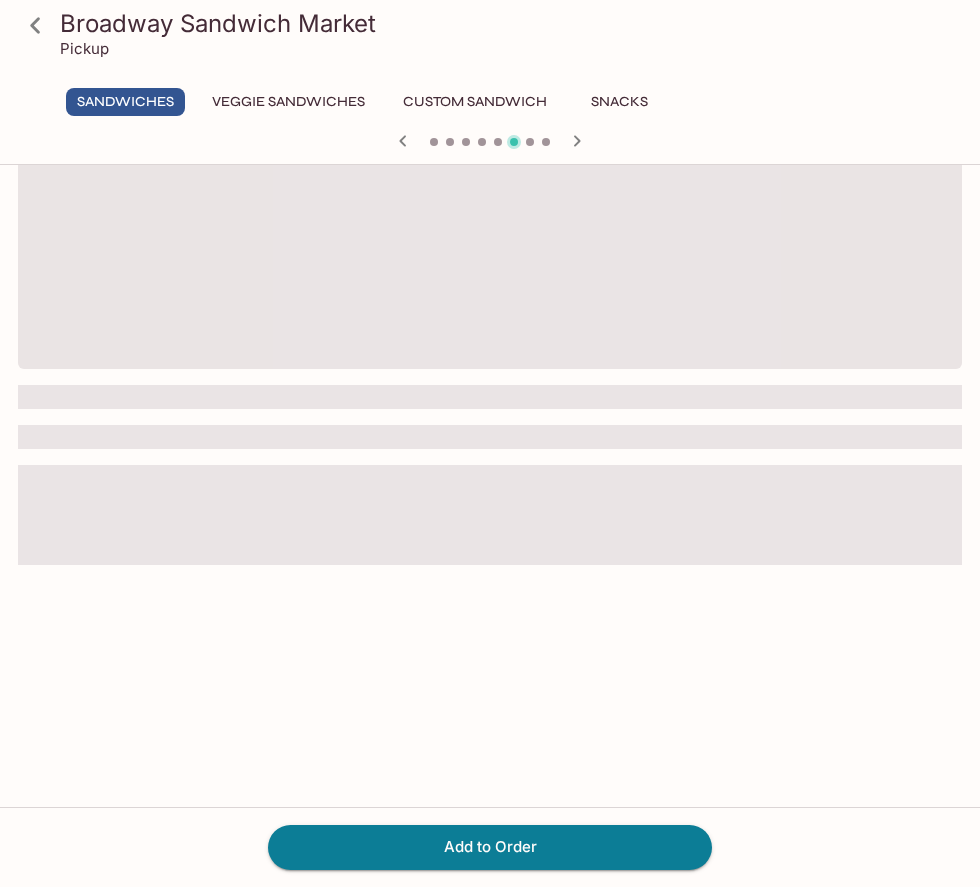 scroll, scrollTop: 0, scrollLeft: 0, axis: both 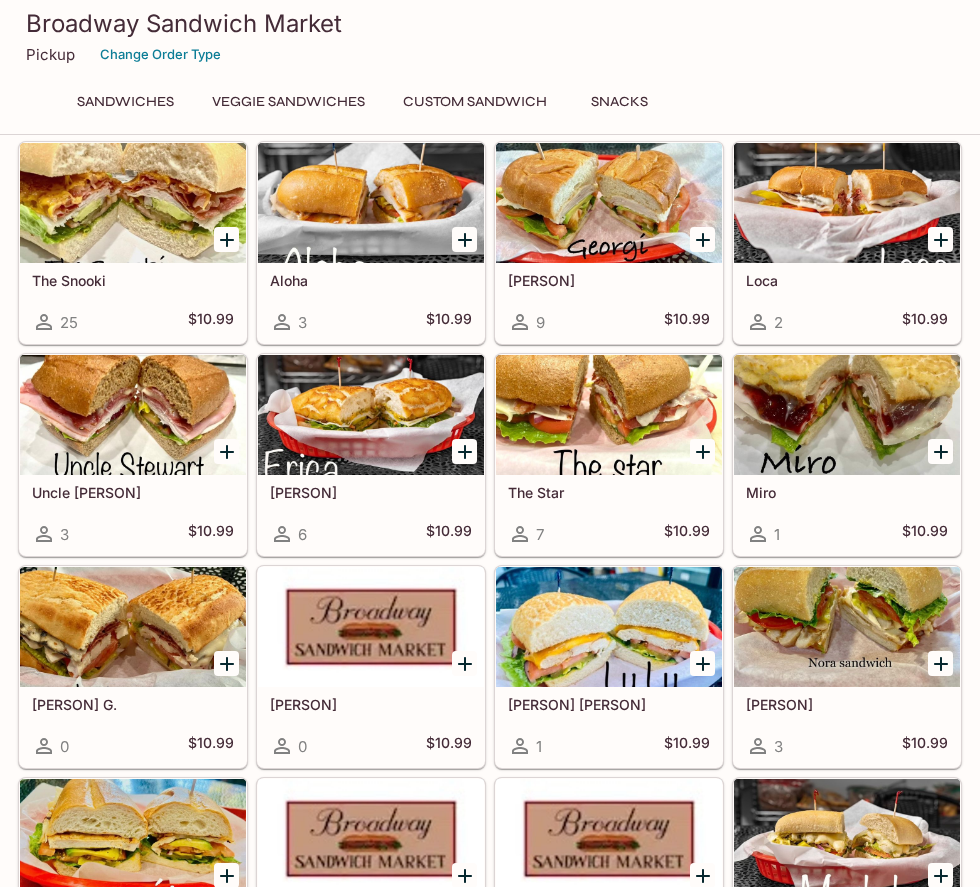 click at bounding box center (371, 415) 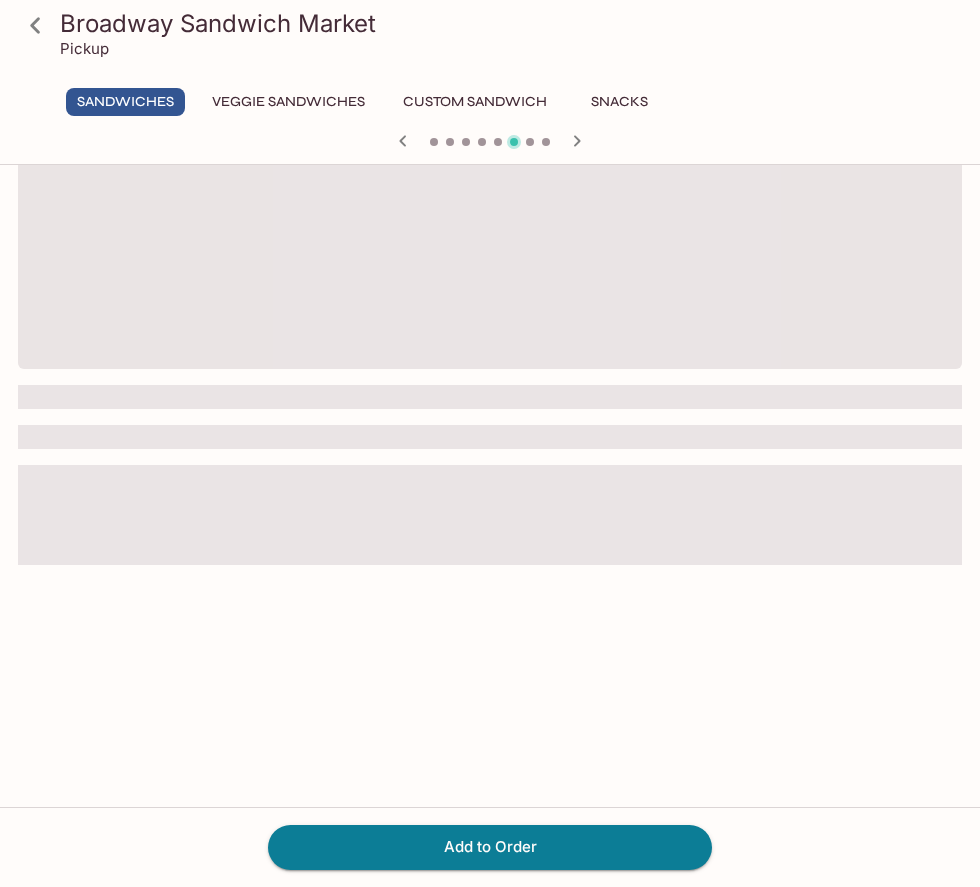 scroll, scrollTop: 0, scrollLeft: 0, axis: both 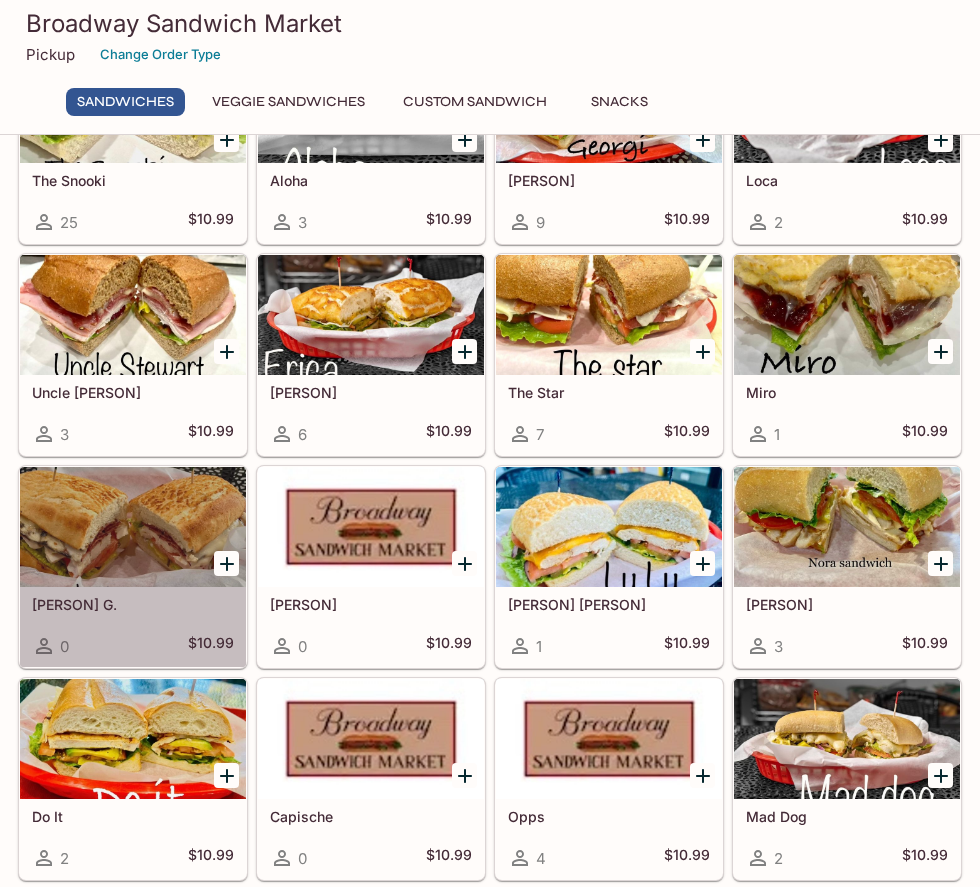 click at bounding box center [133, 527] 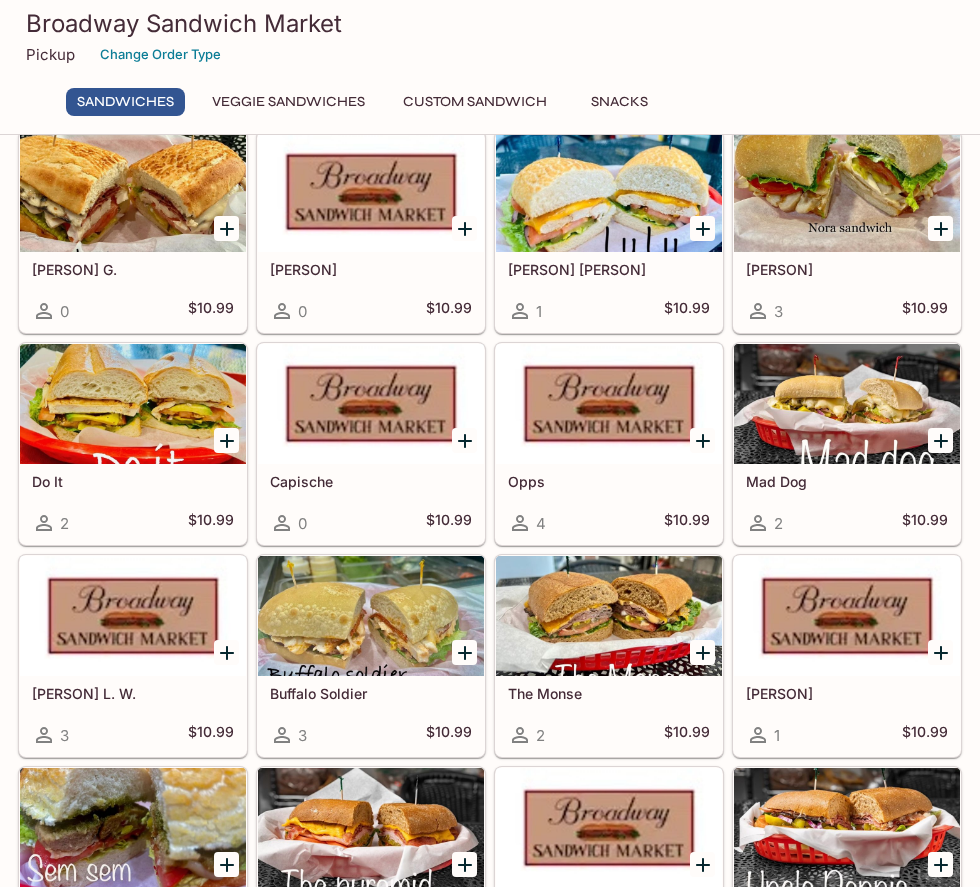 scroll, scrollTop: 800, scrollLeft: 0, axis: vertical 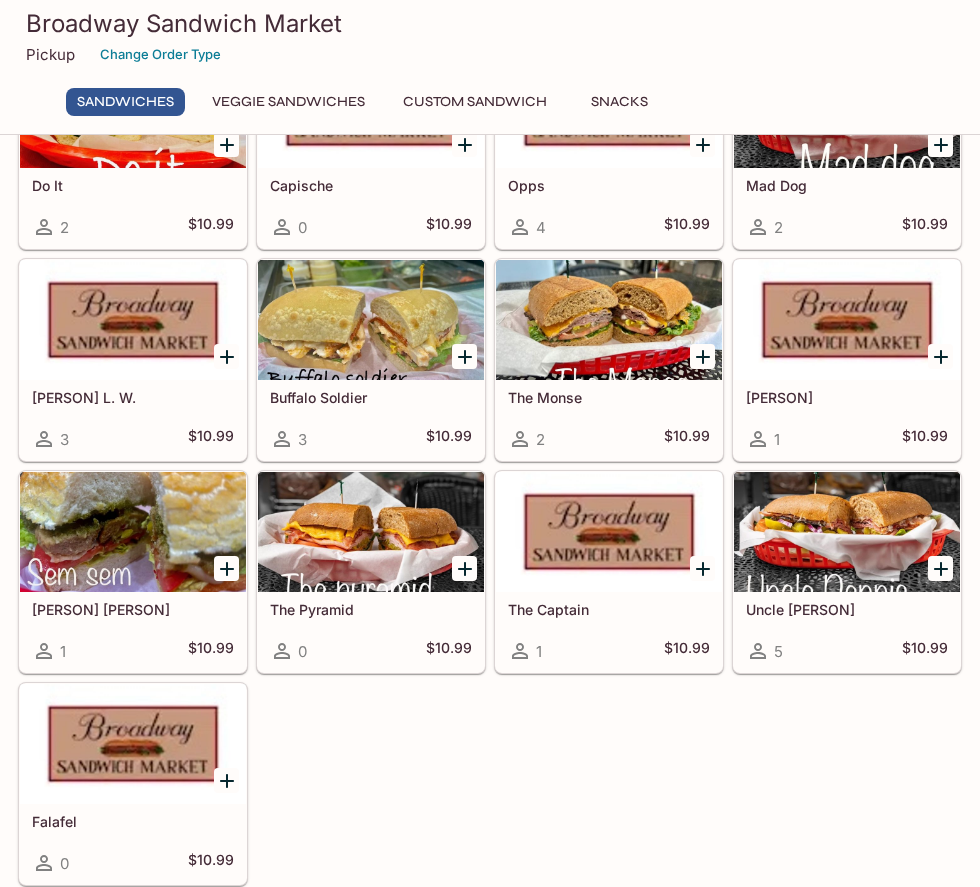 click at bounding box center [371, 320] 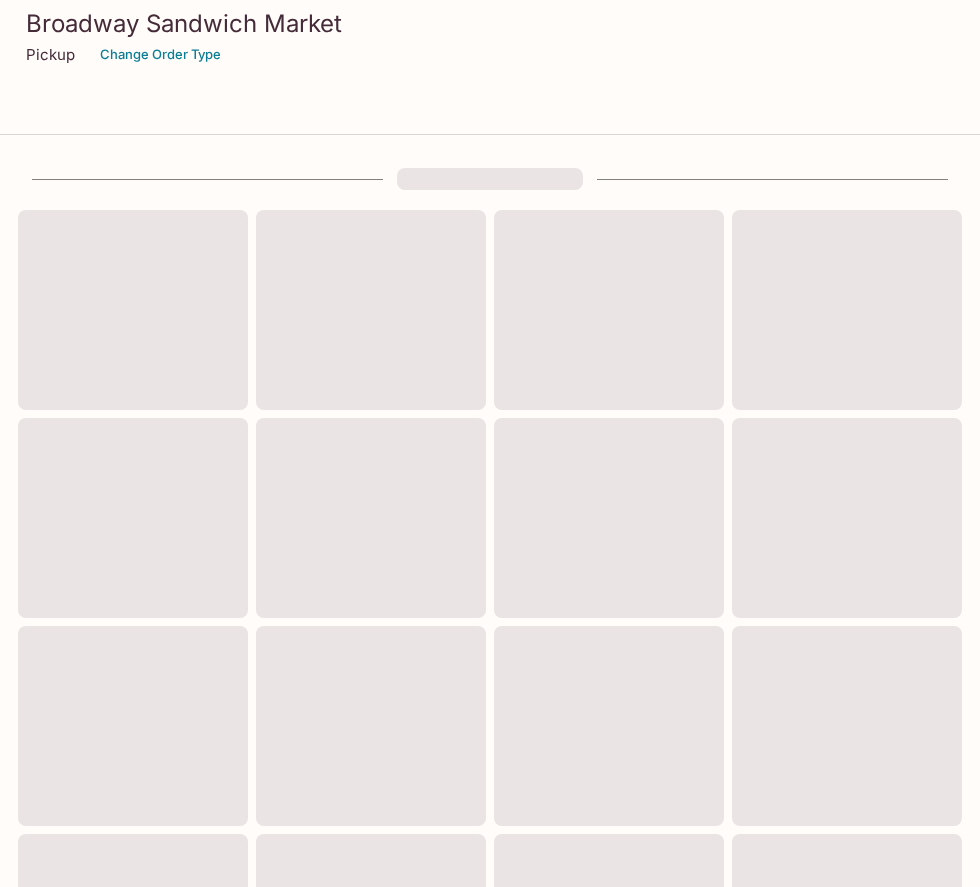 scroll, scrollTop: 563, scrollLeft: 0, axis: vertical 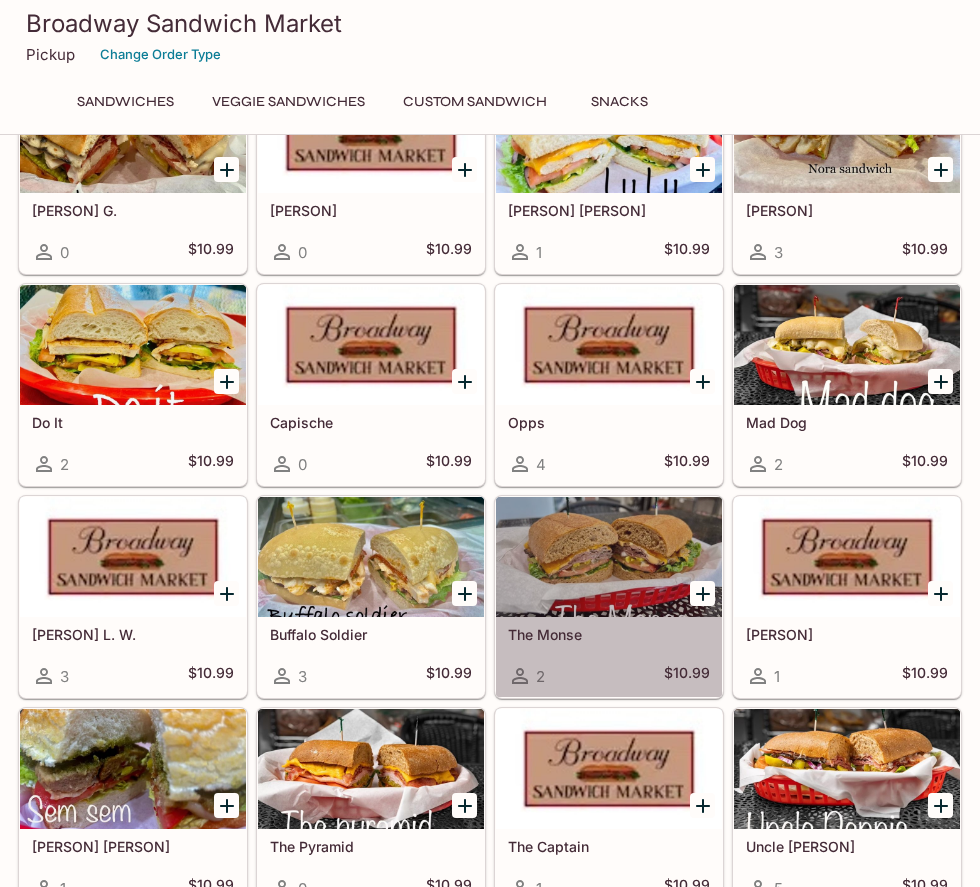 click at bounding box center (609, 557) 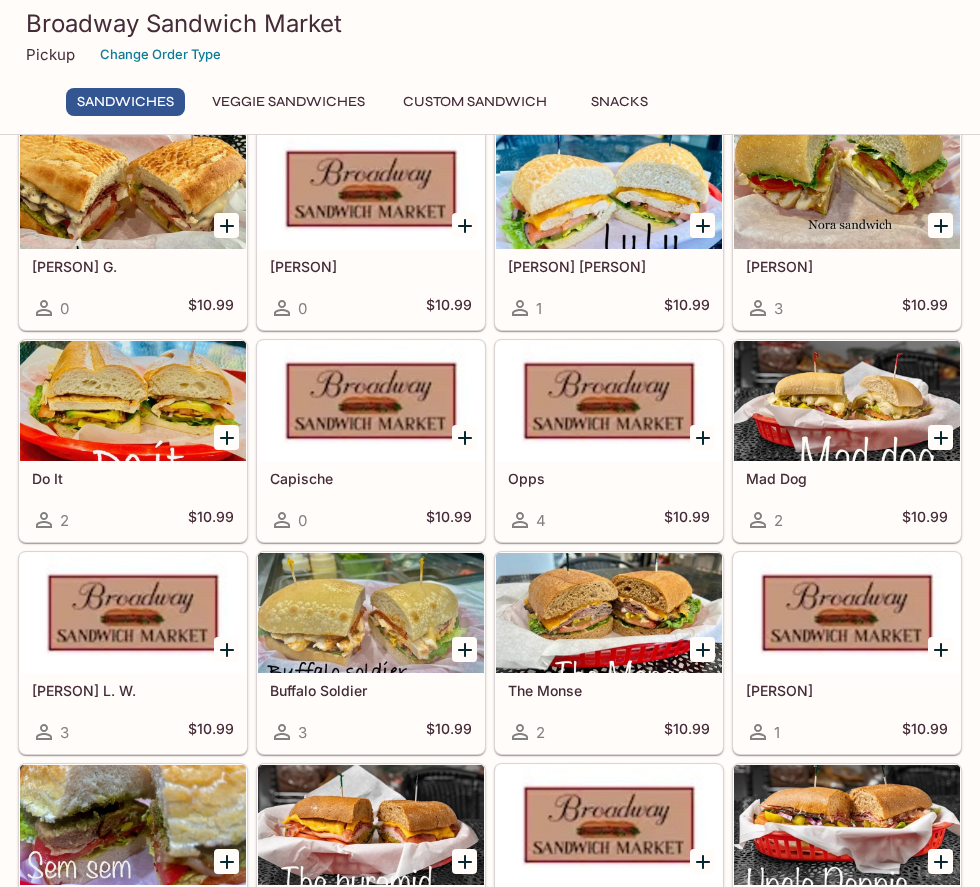 scroll, scrollTop: 200, scrollLeft: 0, axis: vertical 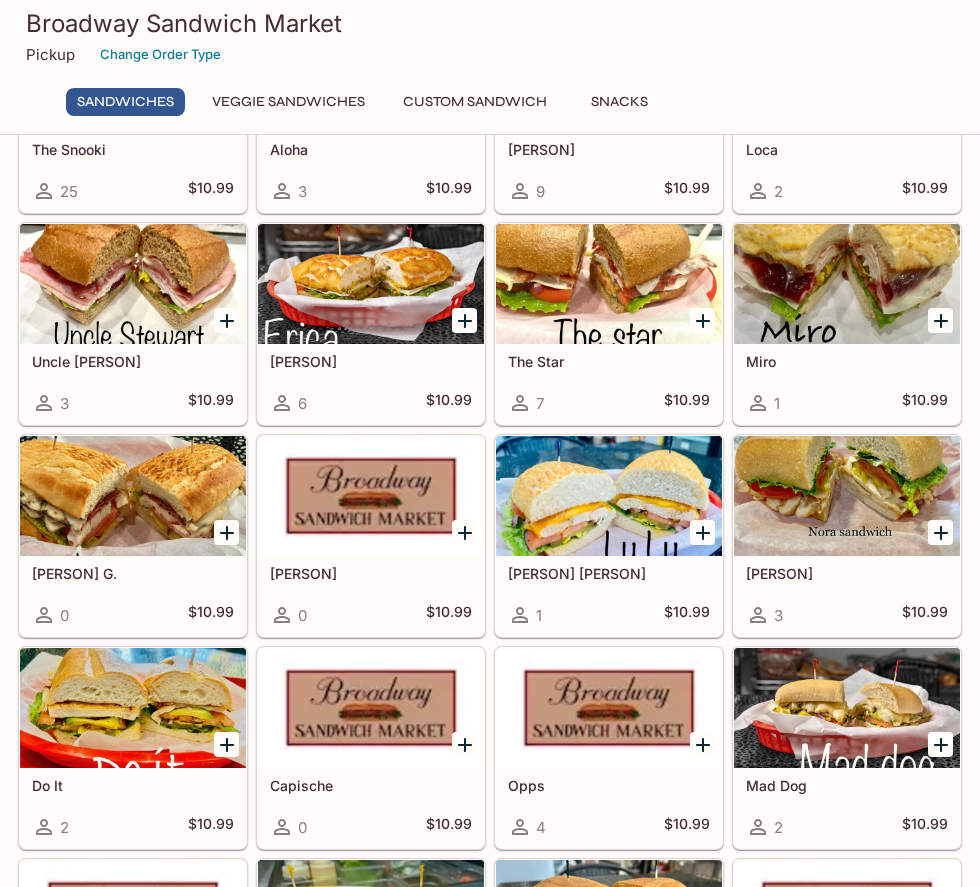 click at bounding box center (847, 284) 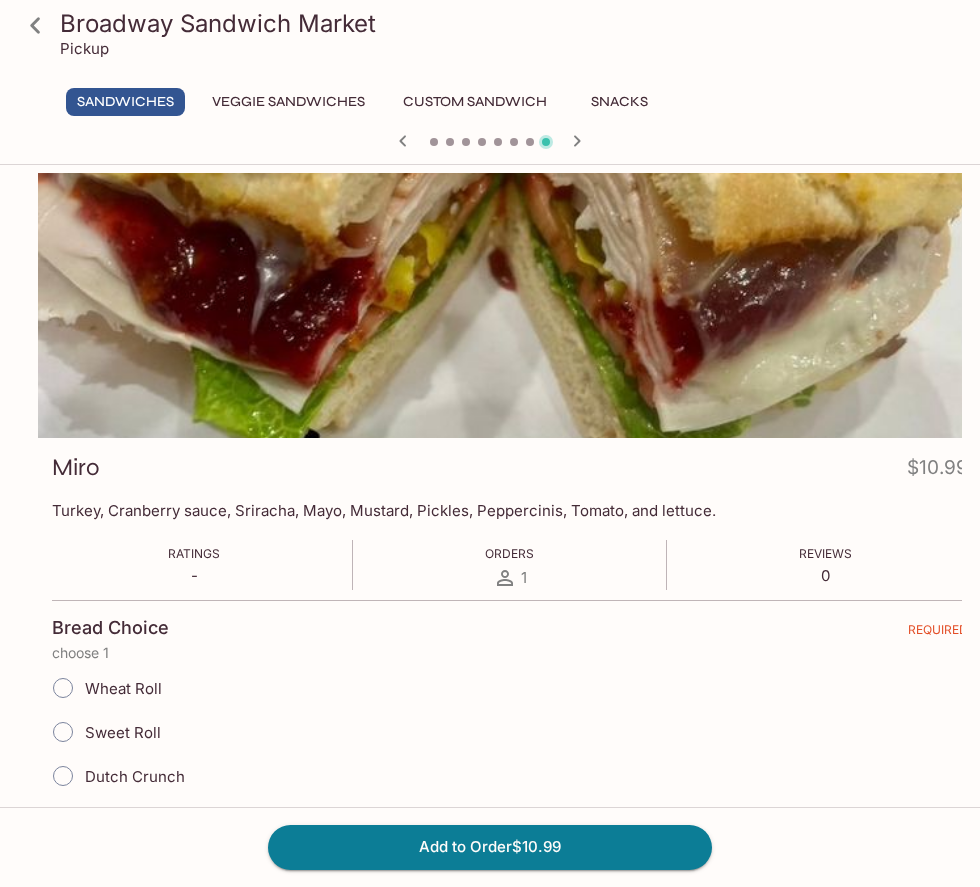 click on "Turkey, Cranberry sauce, Sriracha, Mayo, Mustard, Pickles, Peppercinis, Tomato, and lettuce." at bounding box center [510, 510] 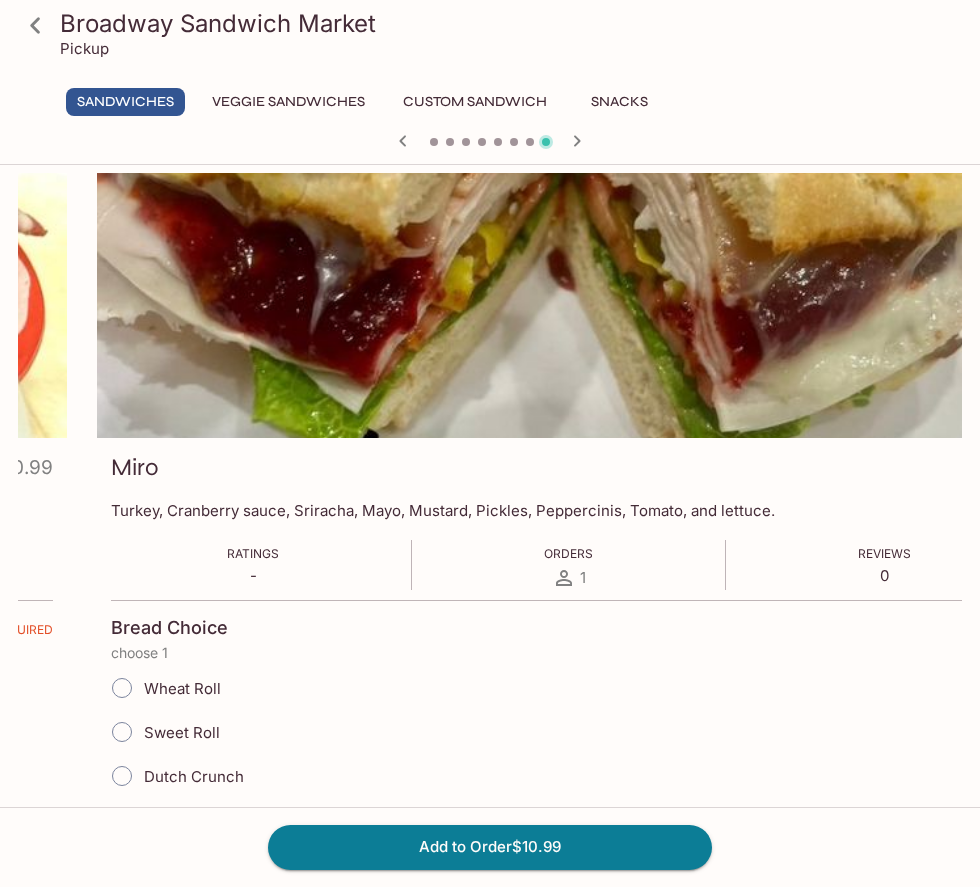 click on "Turkey, Cranberry sauce, Sriracha, Mayo, Mustard, Pickles, Peppercinis, Tomato, and lettuce." at bounding box center [569, 510] 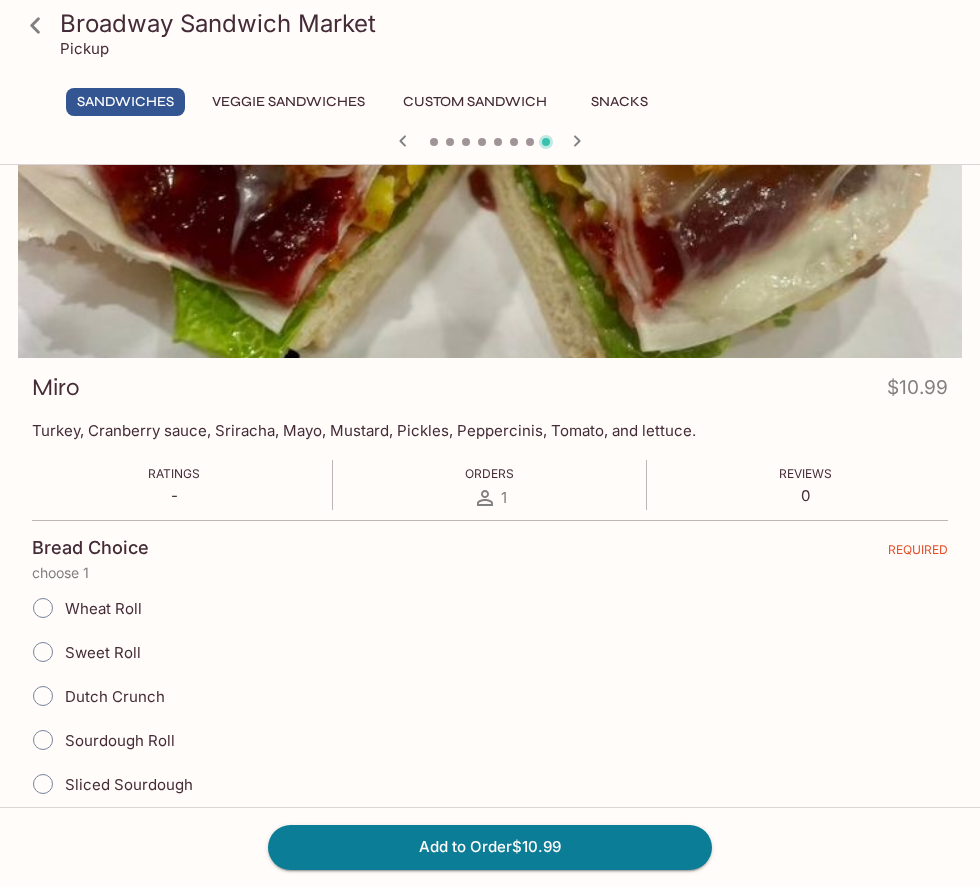 scroll, scrollTop: 0, scrollLeft: 0, axis: both 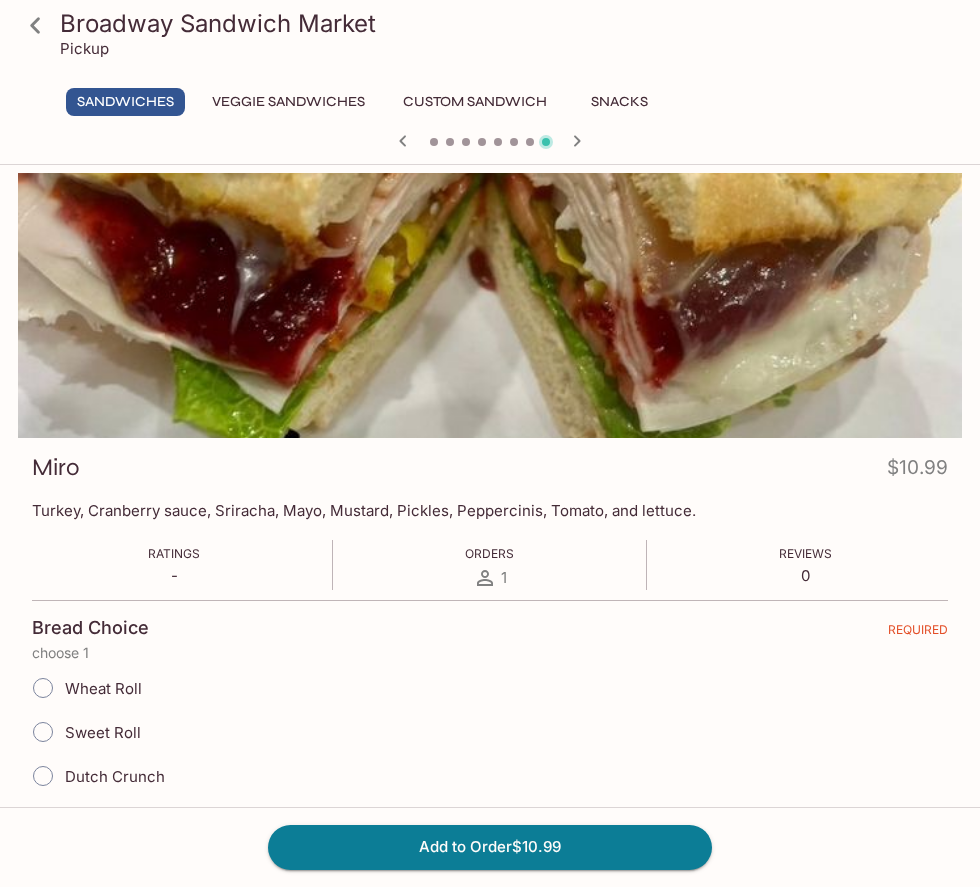 click on "Broadway Sandwich Market Pickup" at bounding box center (490, 40) 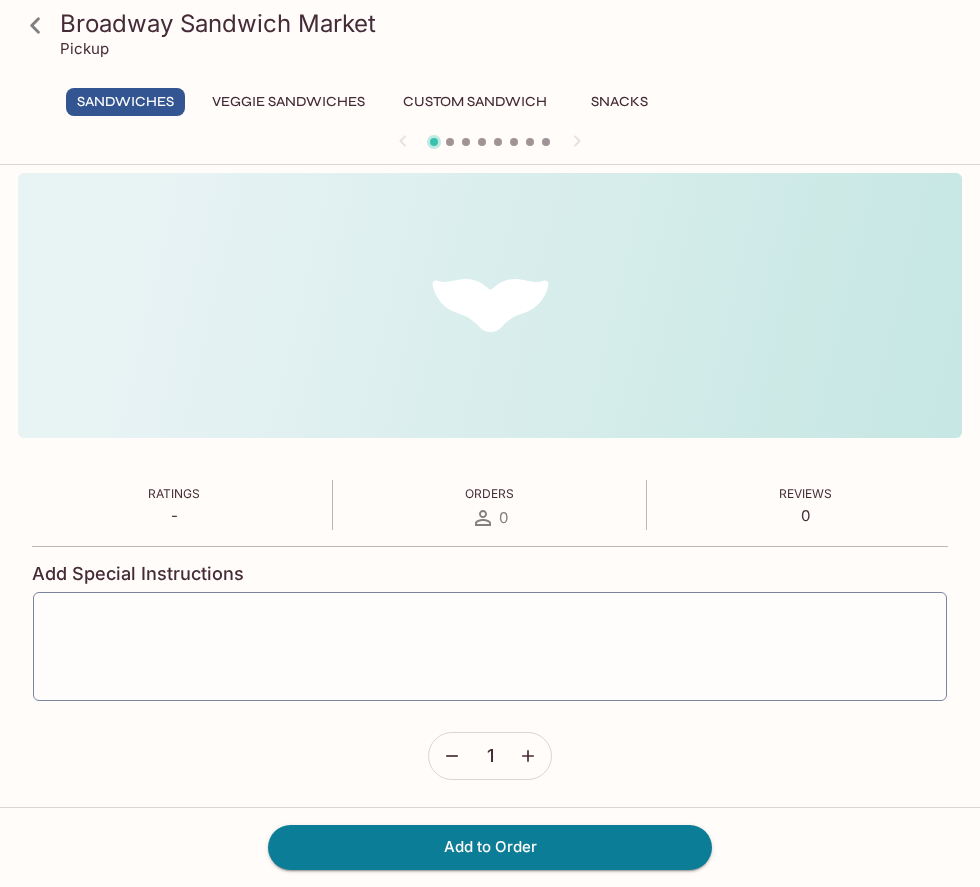 scroll, scrollTop: 0, scrollLeft: 0, axis: both 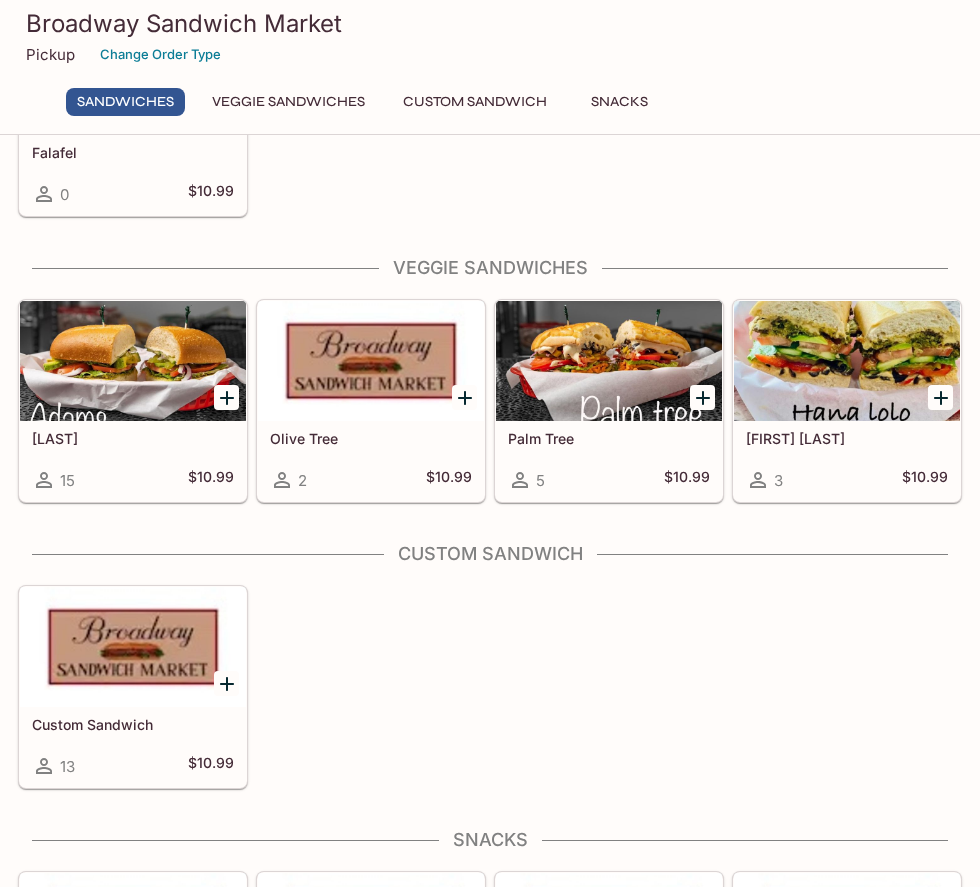 click at bounding box center [133, 647] 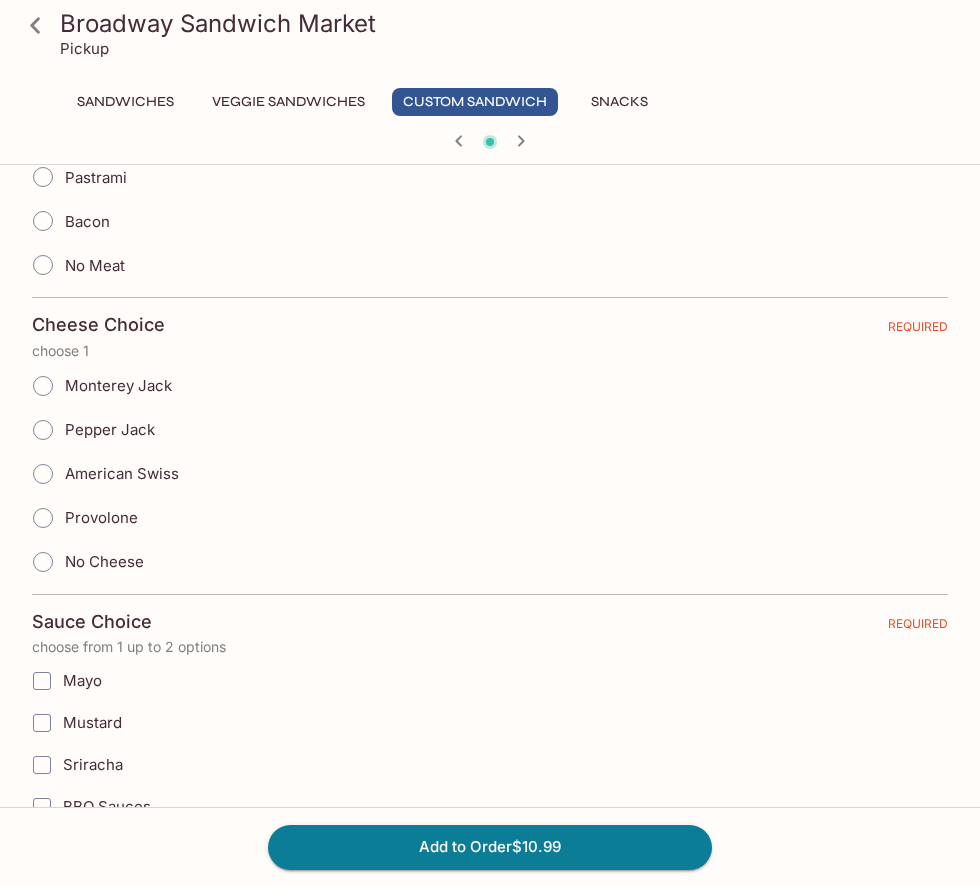 scroll, scrollTop: 1000, scrollLeft: 0, axis: vertical 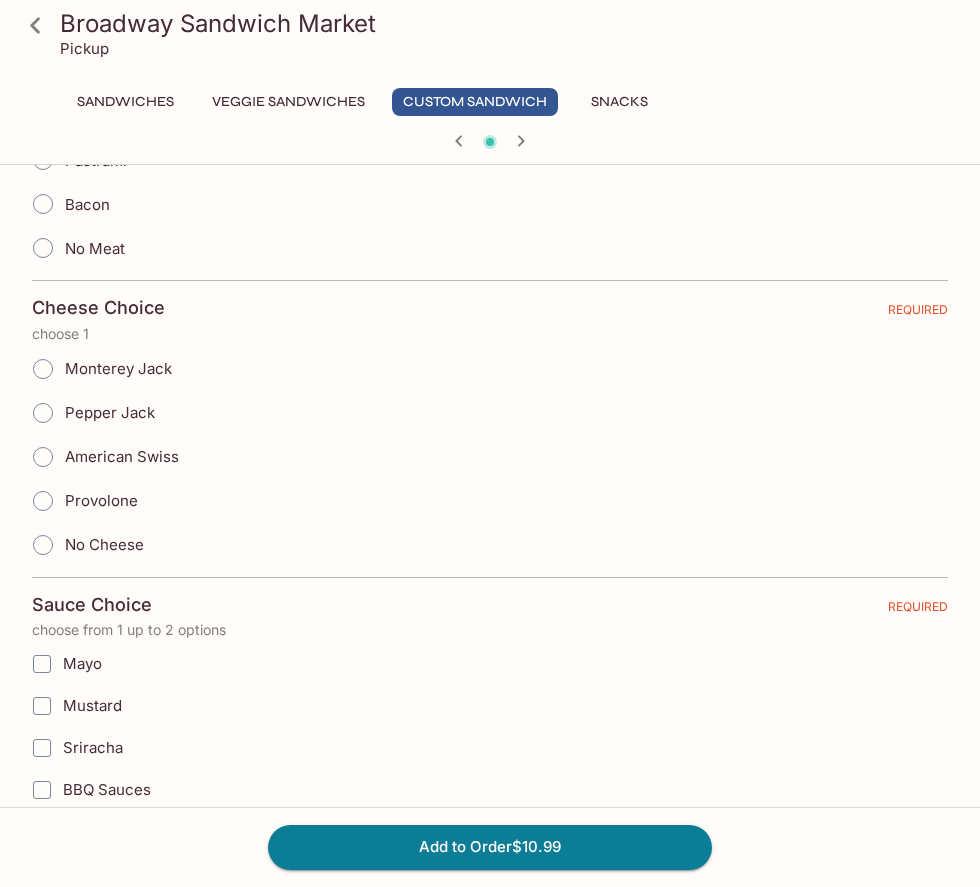 click on "Cheese Choice REQUIRED" at bounding box center [490, 311] 